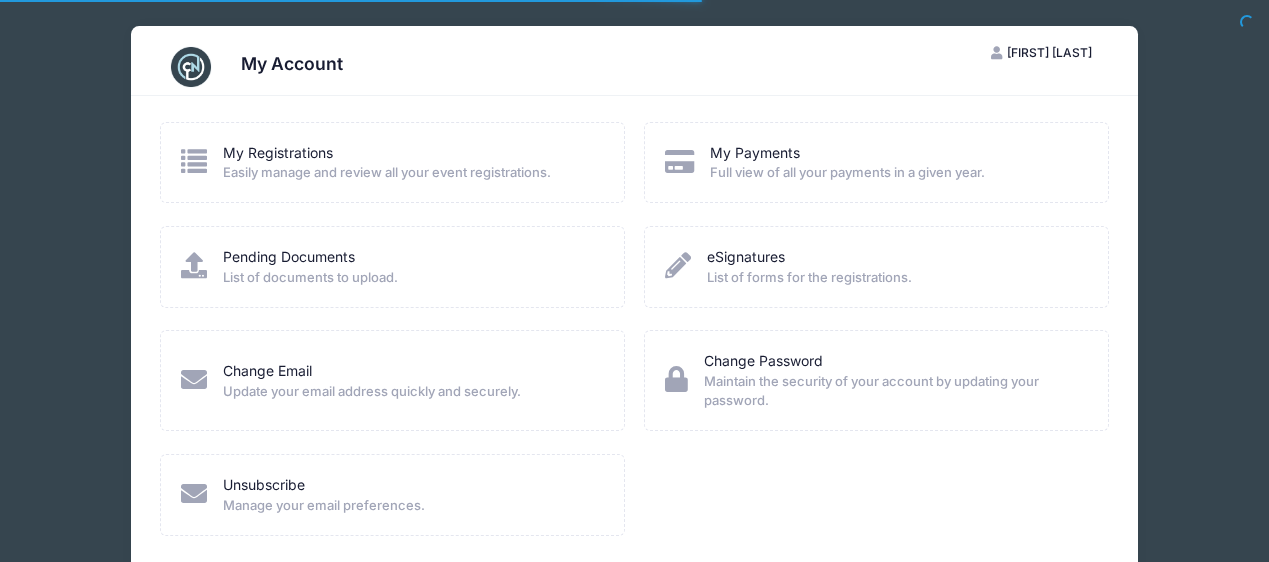 scroll, scrollTop: 0, scrollLeft: 0, axis: both 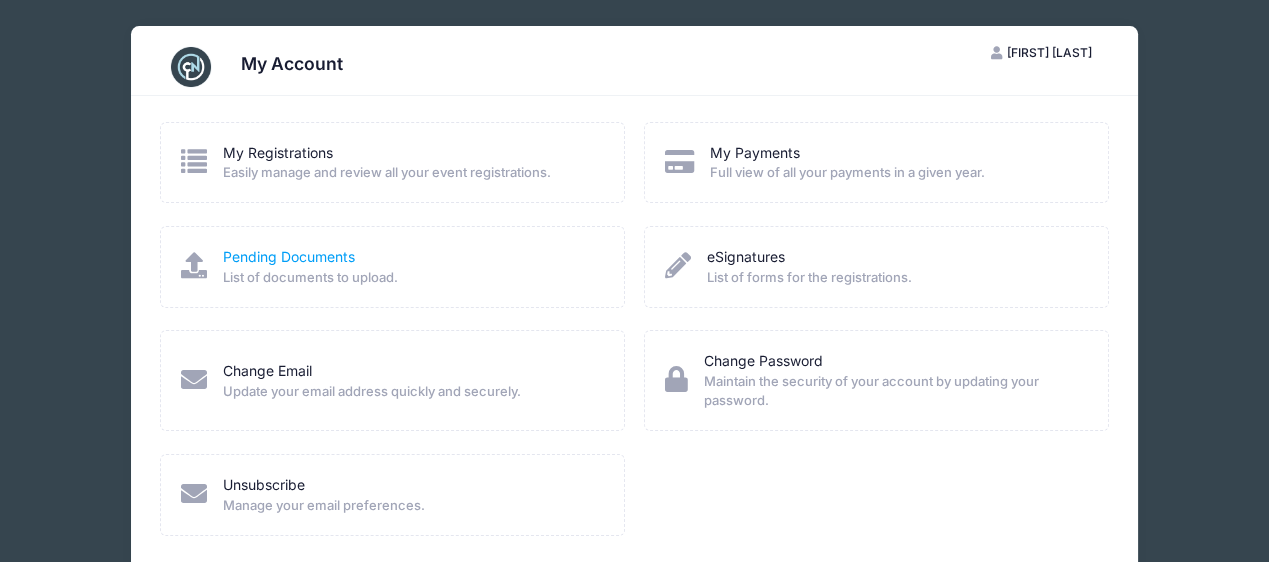 click on "Pending Documents" at bounding box center [289, 256] 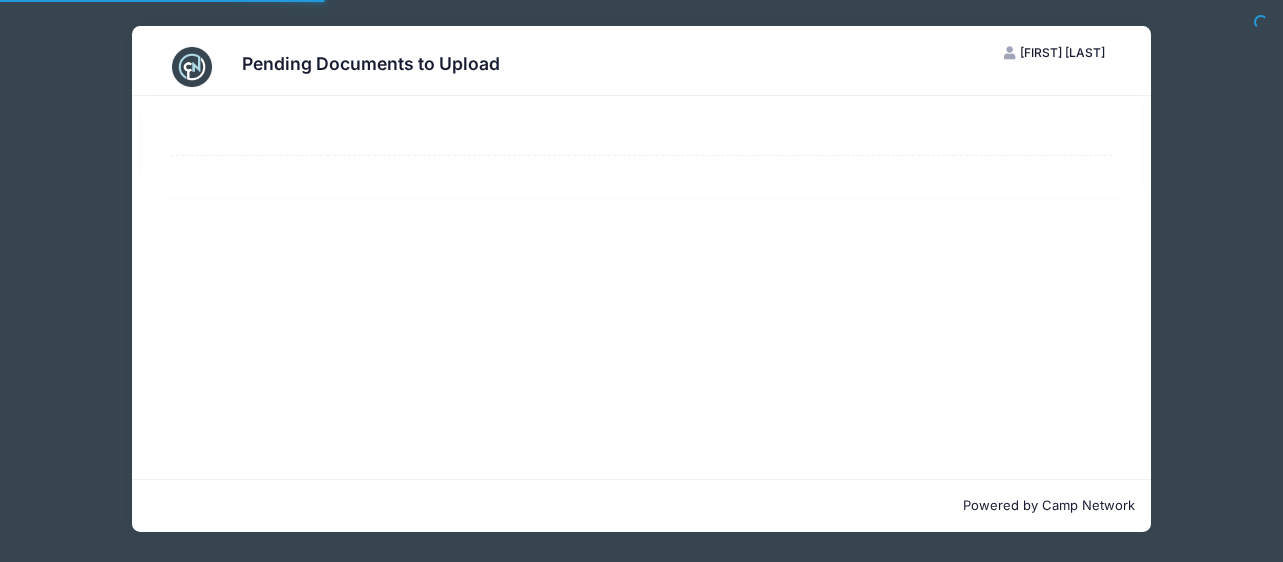 scroll, scrollTop: 0, scrollLeft: 0, axis: both 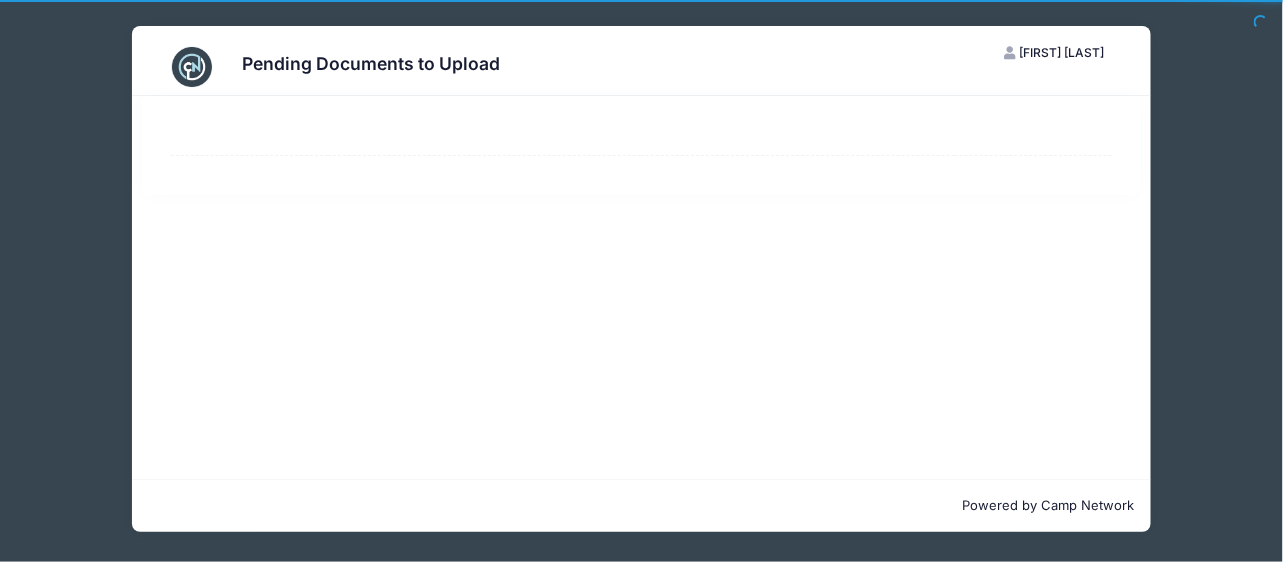 select on "50" 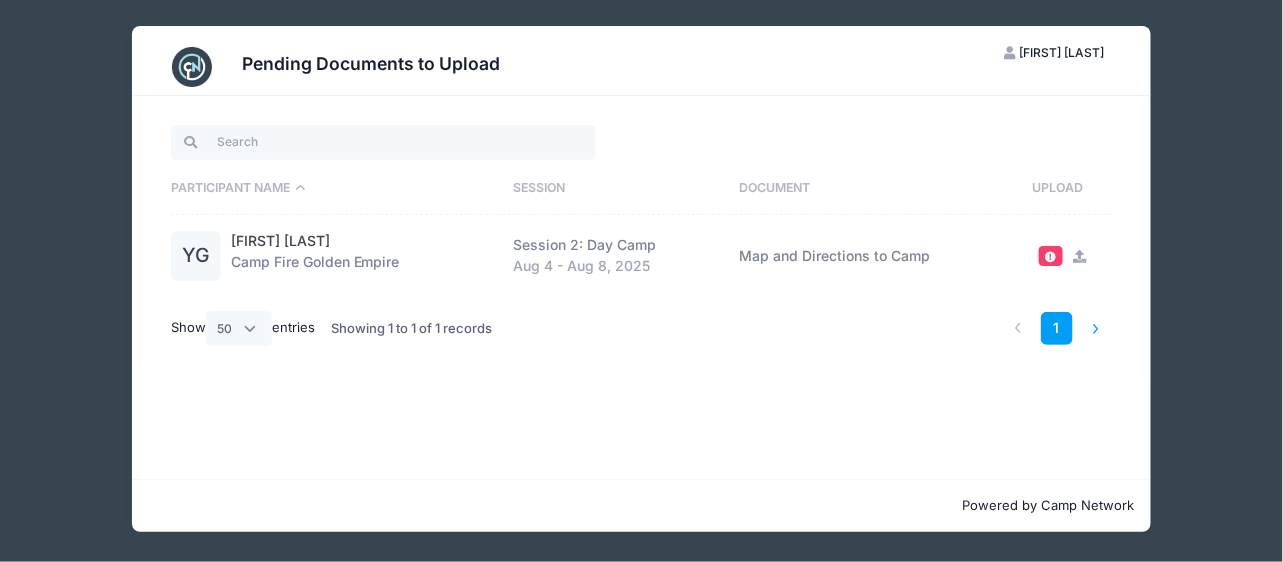 click at bounding box center [1096, 328] 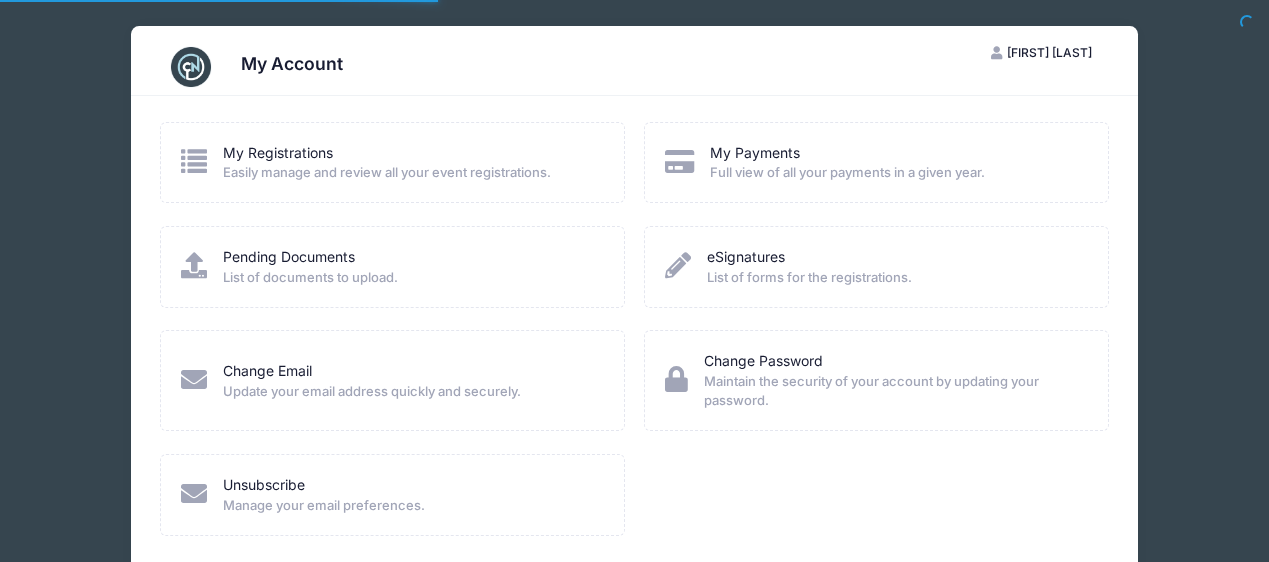 scroll, scrollTop: 0, scrollLeft: 0, axis: both 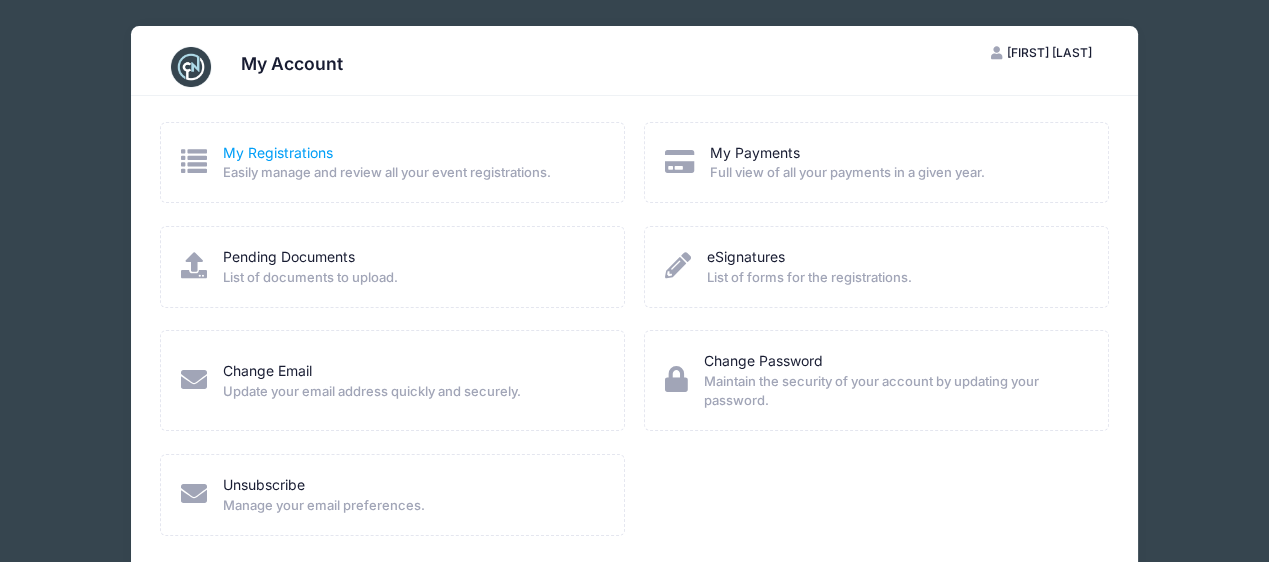 click on "My Registrations" at bounding box center [278, 152] 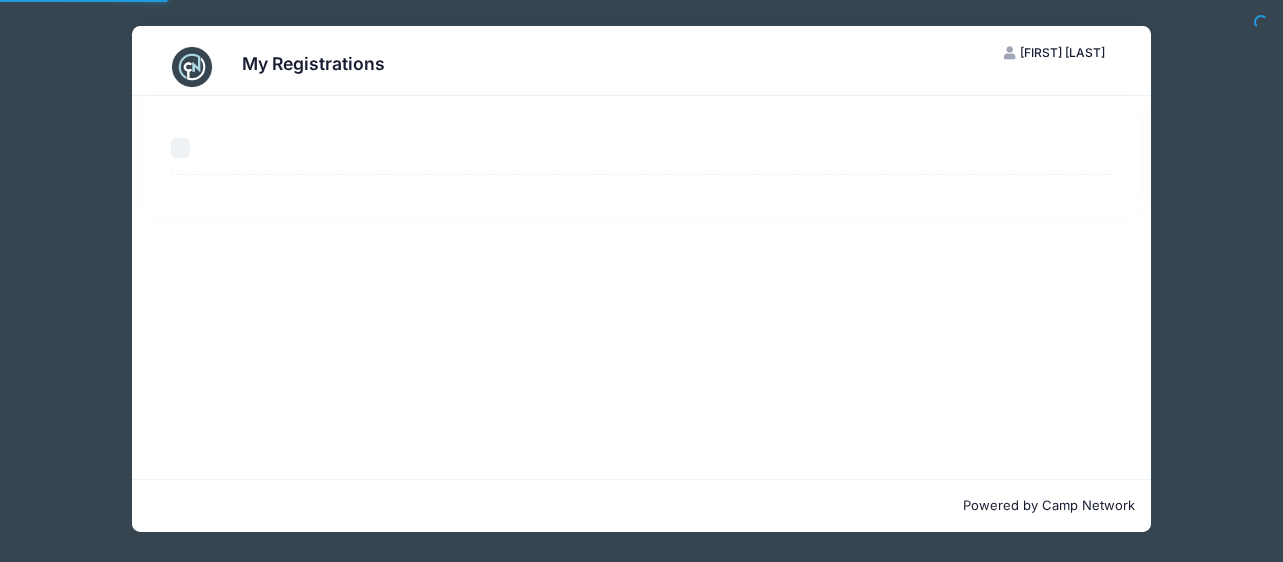 scroll, scrollTop: 0, scrollLeft: 0, axis: both 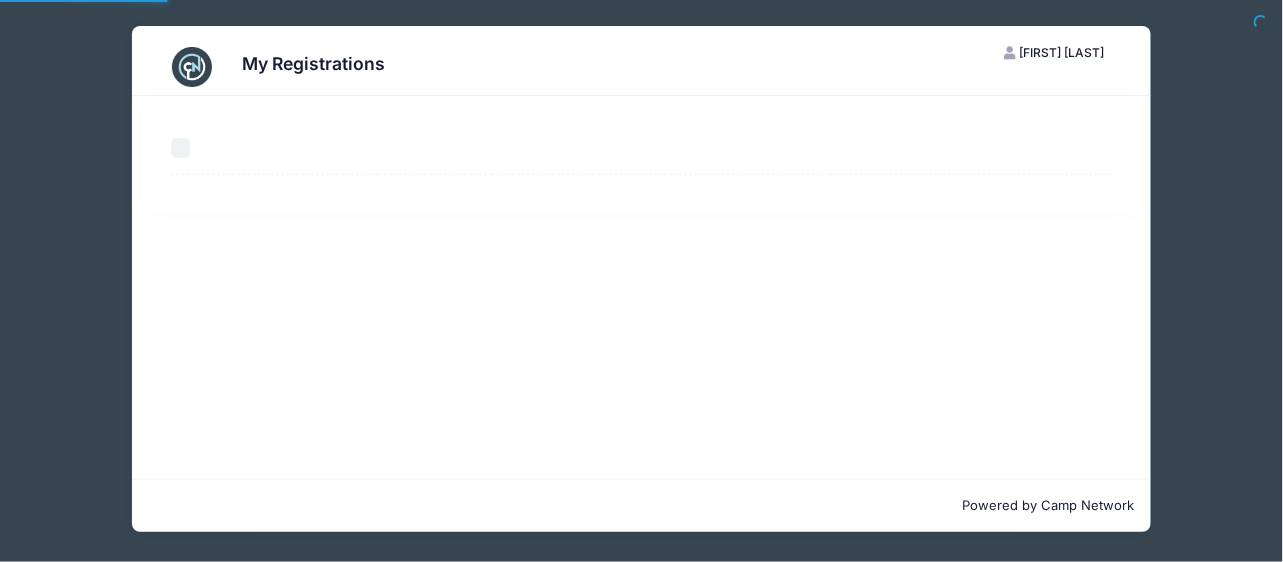 select on "50" 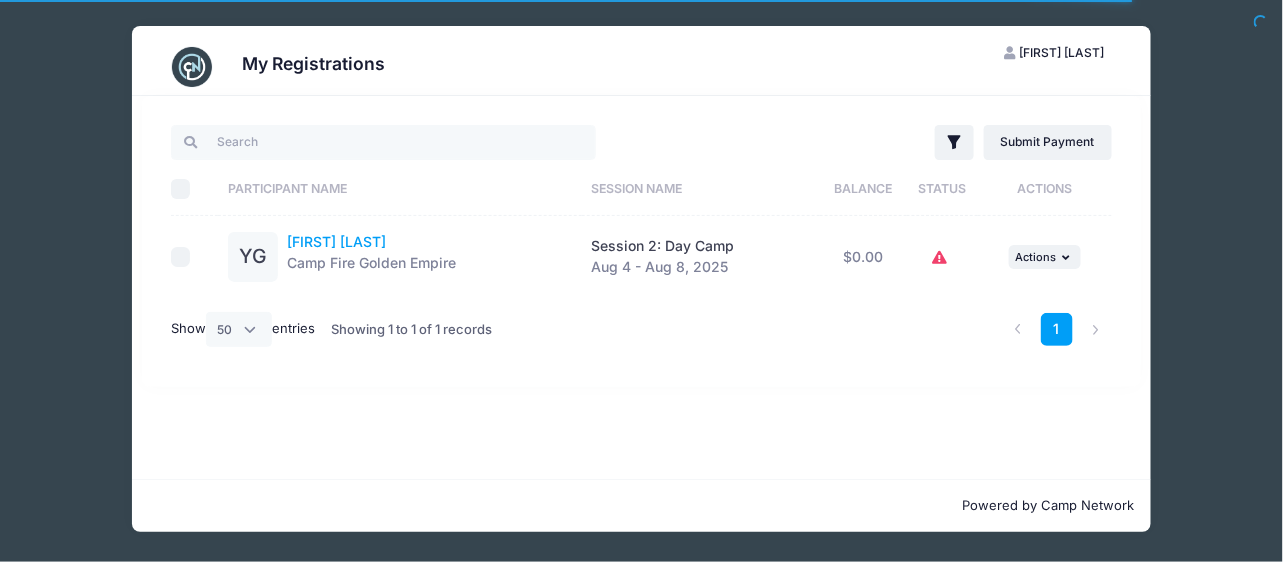 click on "[FIRST] [LAST]" at bounding box center (336, 241) 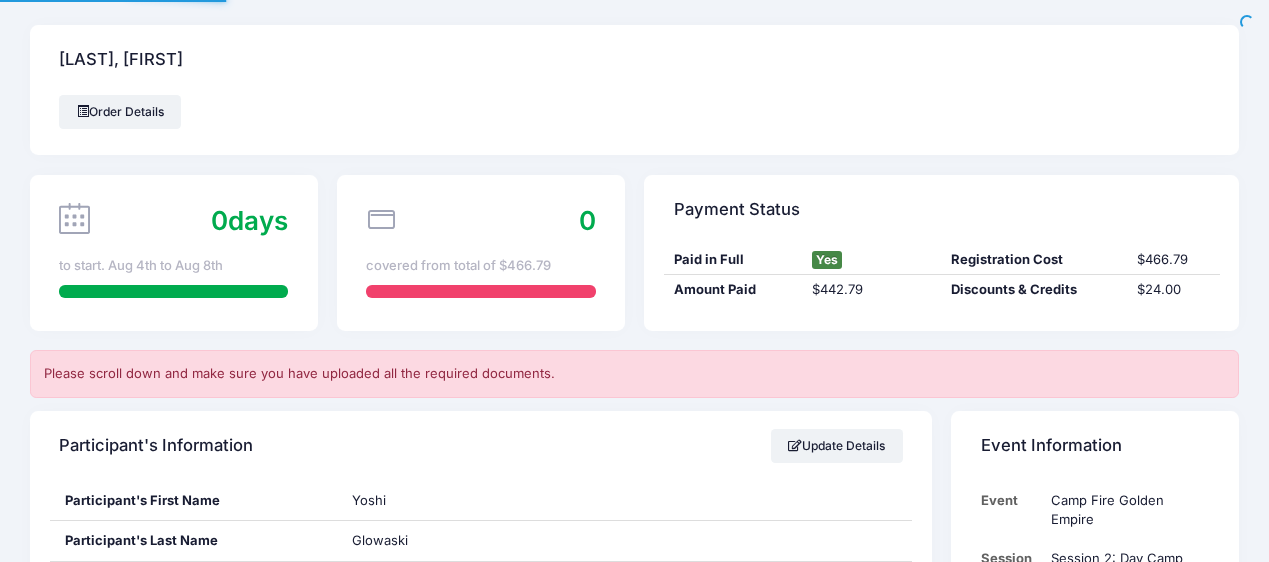 scroll, scrollTop: 0, scrollLeft: 0, axis: both 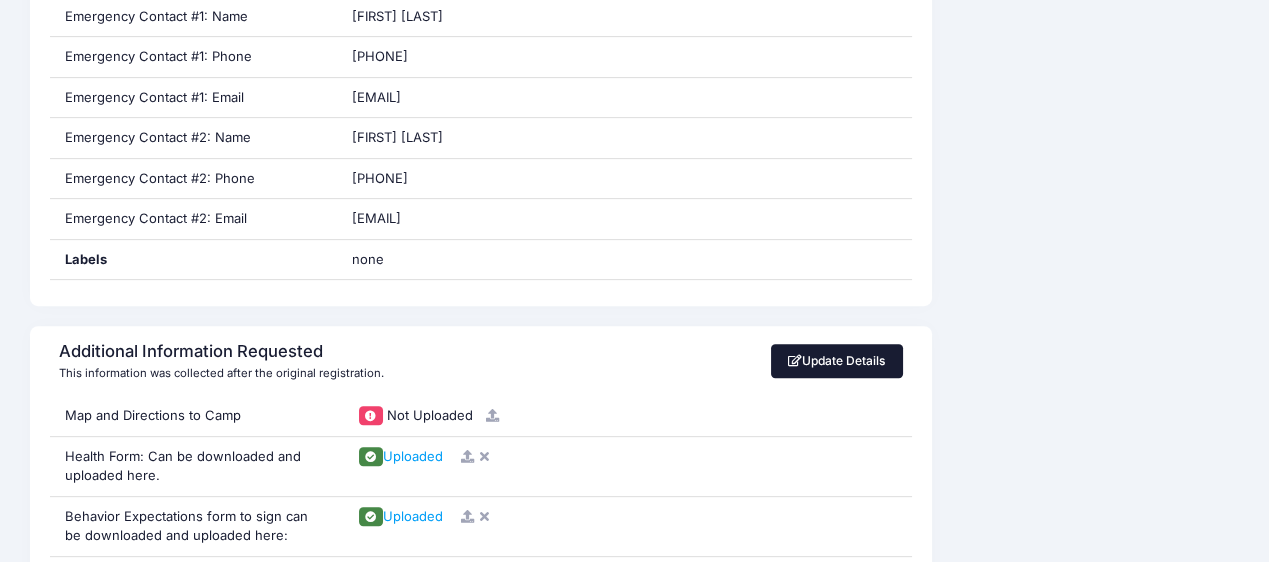 click on "Update Details" at bounding box center (837, 361) 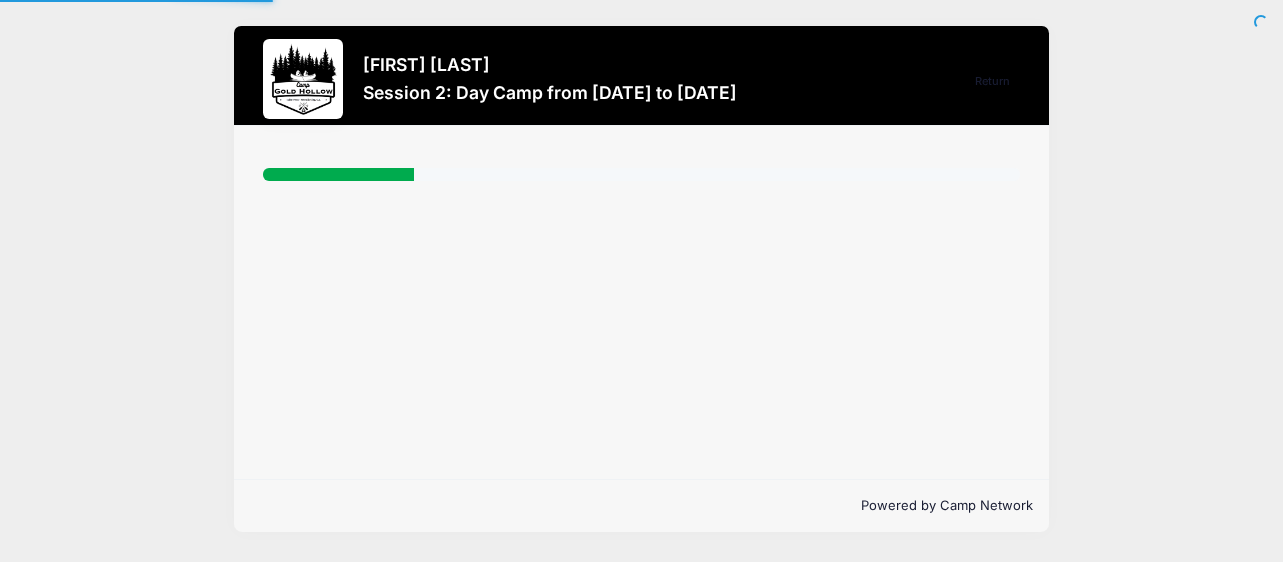 select 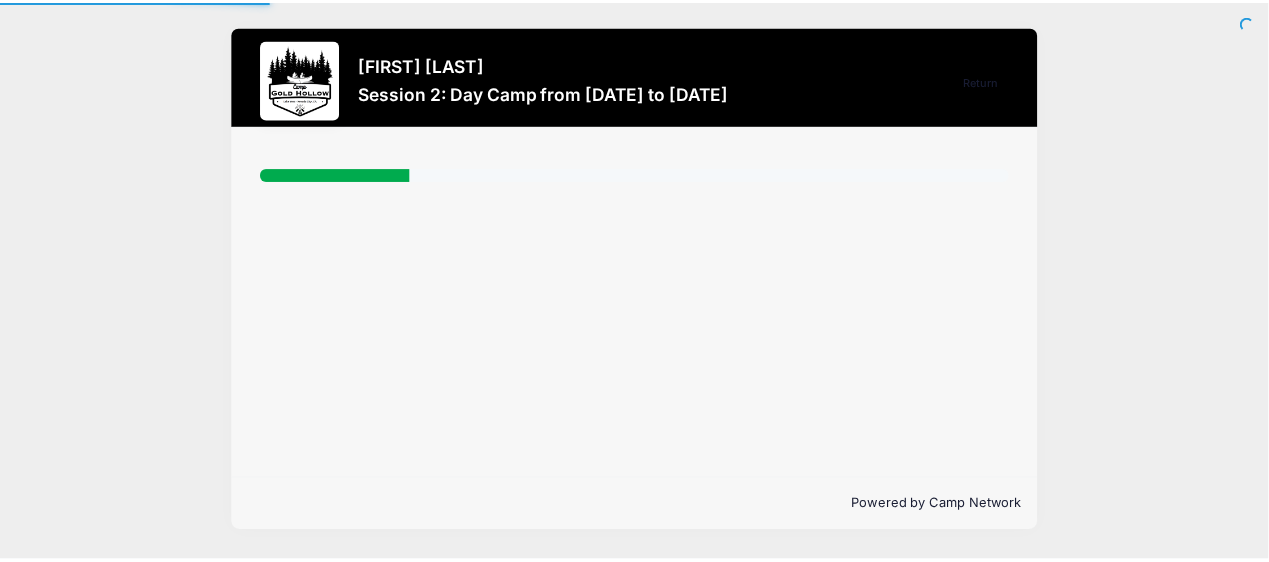 scroll, scrollTop: 0, scrollLeft: 0, axis: both 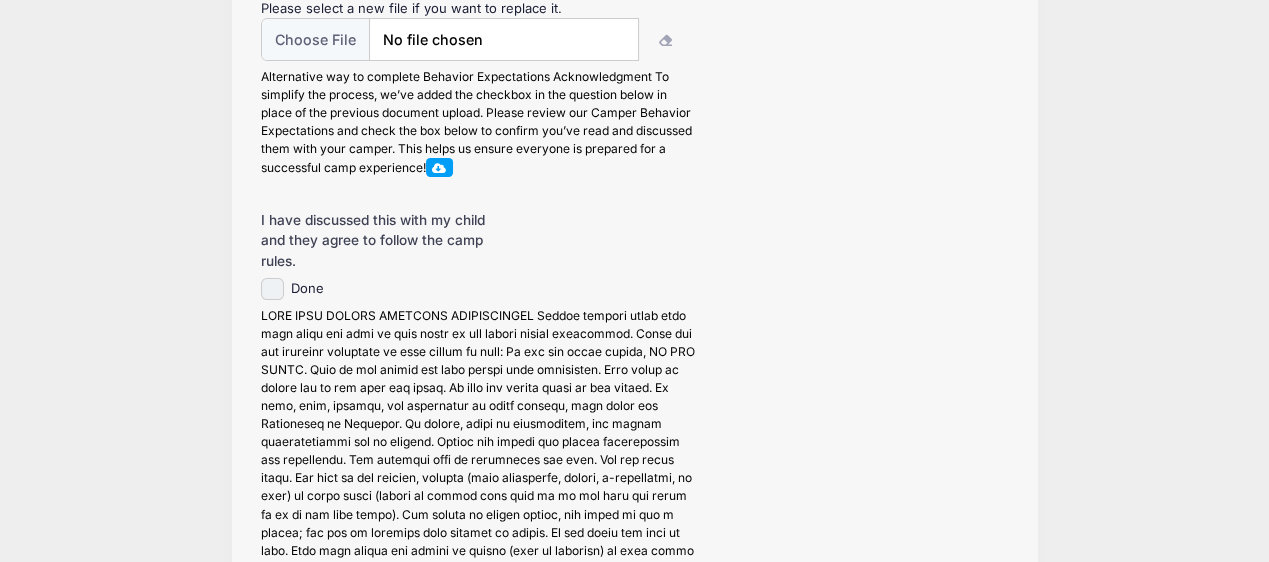 click on "Done" at bounding box center (272, 289) 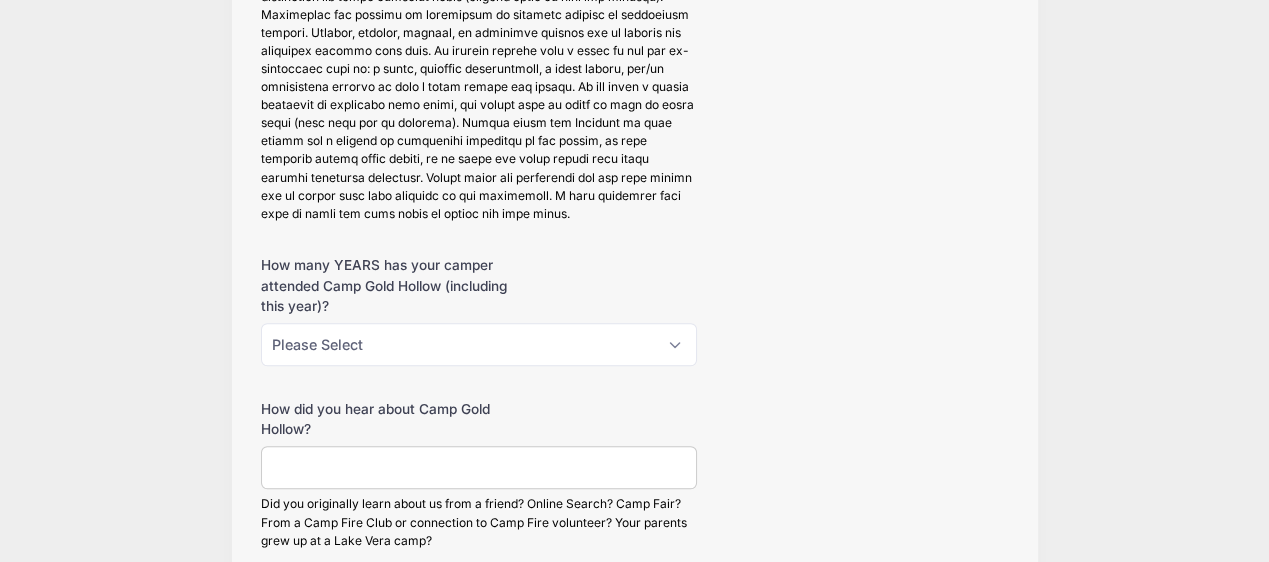 scroll, scrollTop: 1499, scrollLeft: 0, axis: vertical 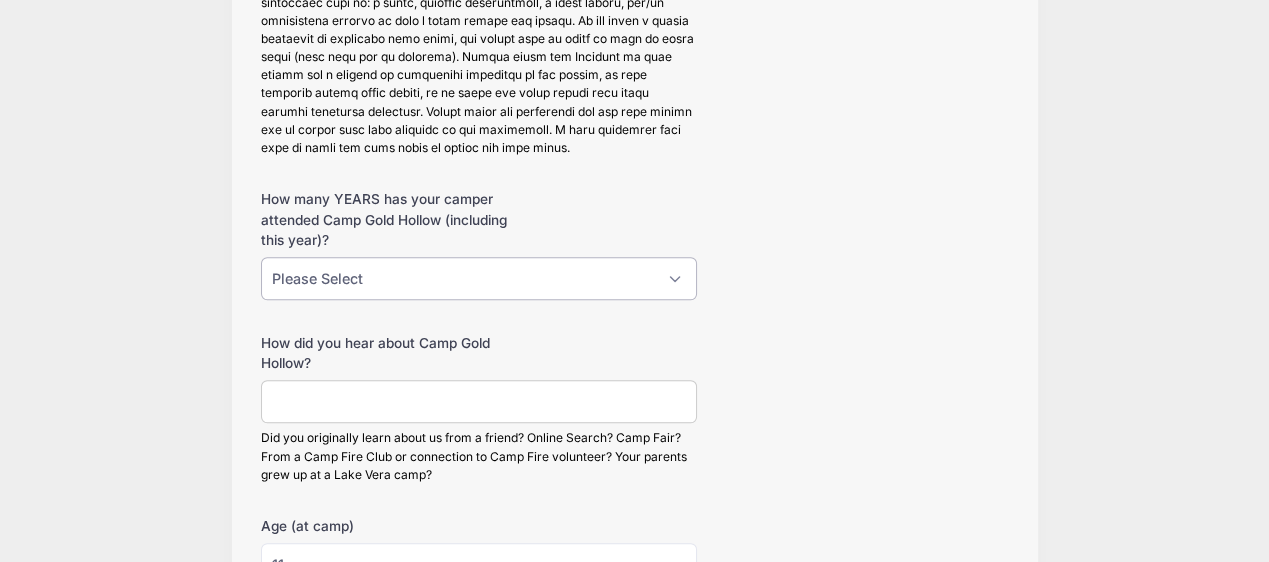 click on "Please Select This is the 1st year
2nd
3rd
4th
5th
6th
7th
8th
9th
10th+" at bounding box center [479, 278] 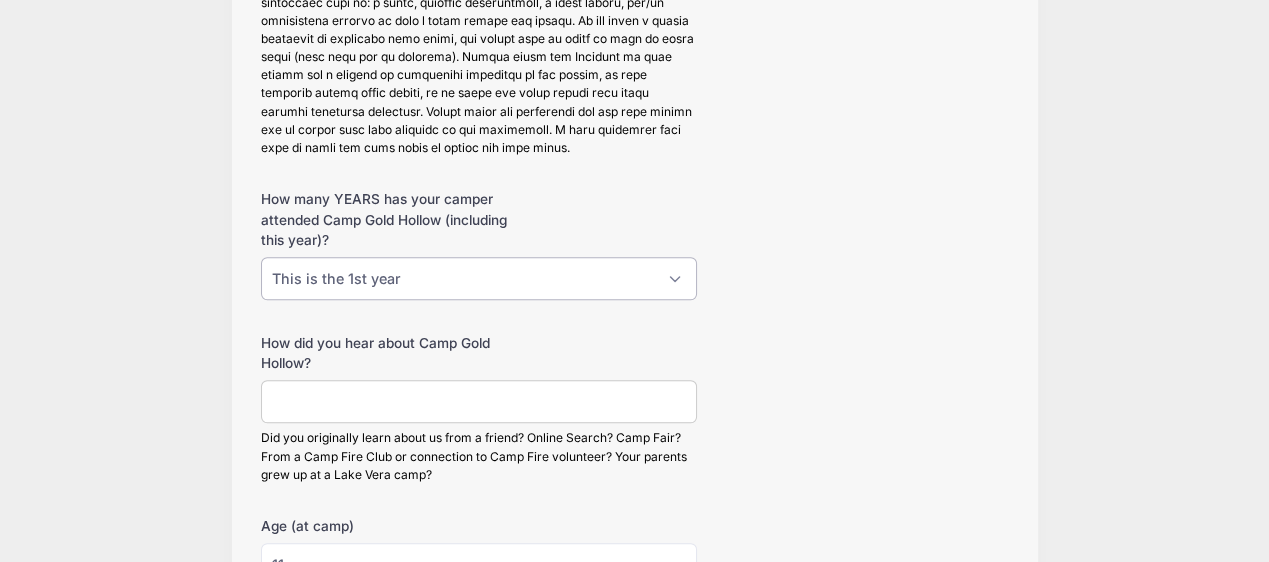 click on "Please Select This is the 1st year
2nd
3rd
4th
5th
6th
7th
8th
9th
10th+" at bounding box center [479, 278] 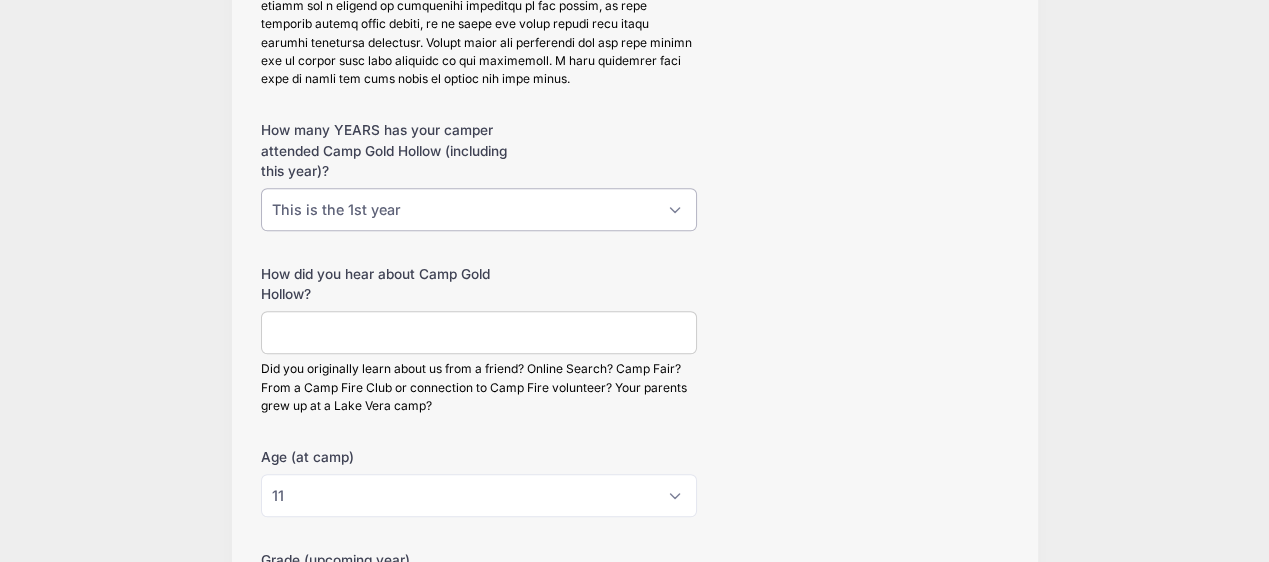 scroll, scrollTop: 1600, scrollLeft: 0, axis: vertical 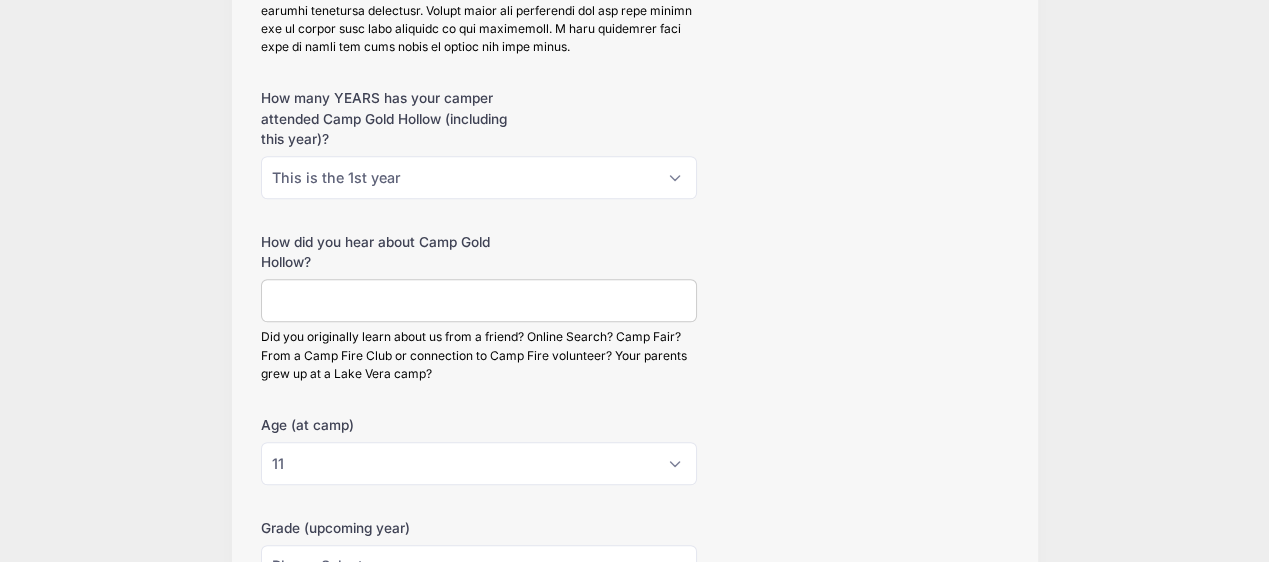 click on "How did you hear about Camp Gold Hollow?" at bounding box center [479, 300] 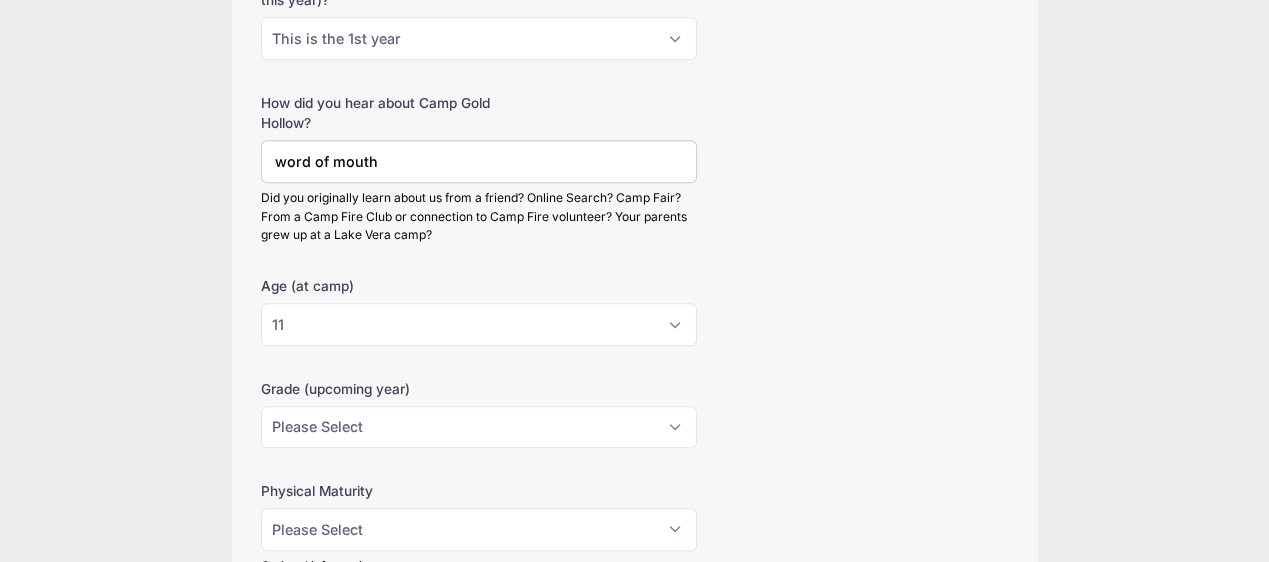 scroll, scrollTop: 1799, scrollLeft: 0, axis: vertical 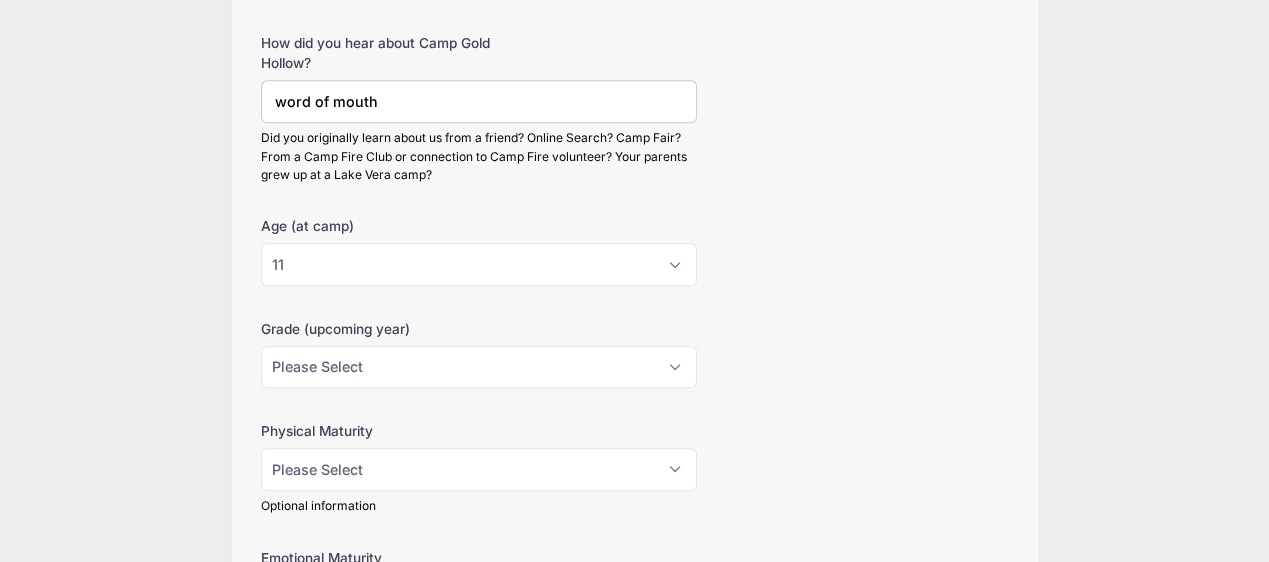type on "word of mouth" 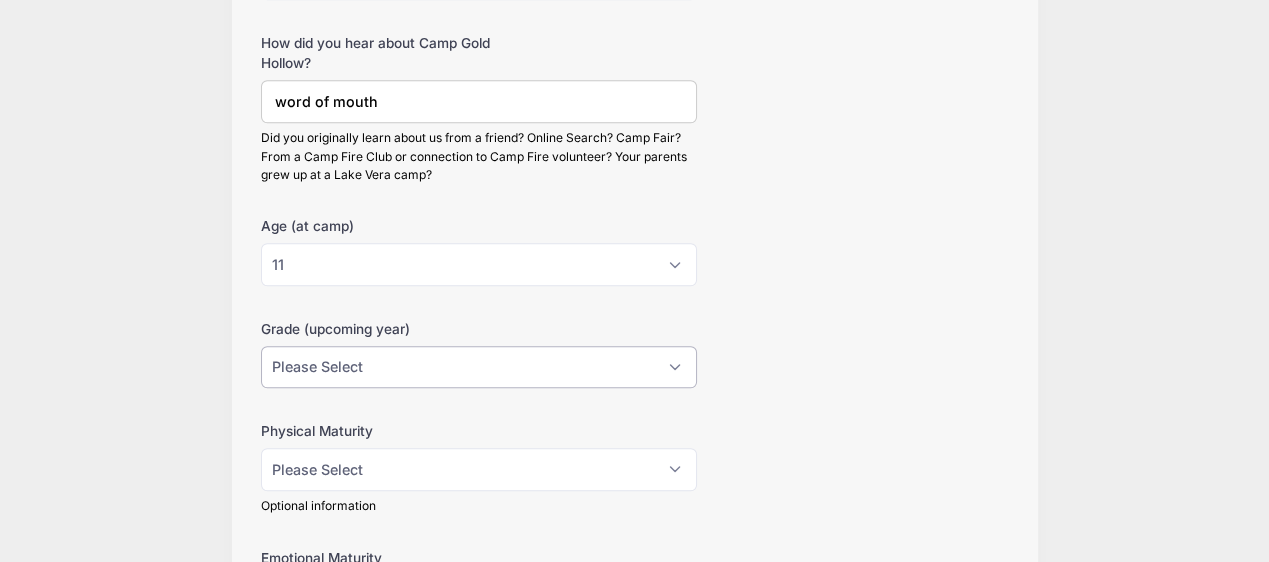 click on "Please Select 1
2
3
4
5
6
7
8
9
10
11
12" at bounding box center [479, 367] 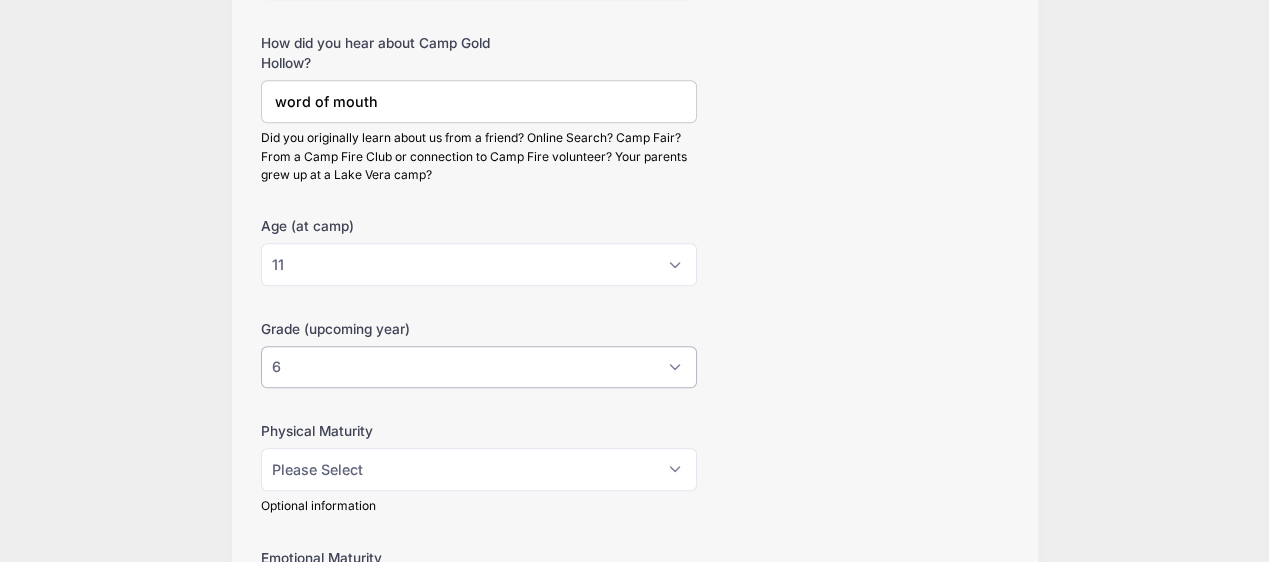 click on "Please Select 1
2
3
4
5
6
7
8
9
10
11
12" at bounding box center (479, 367) 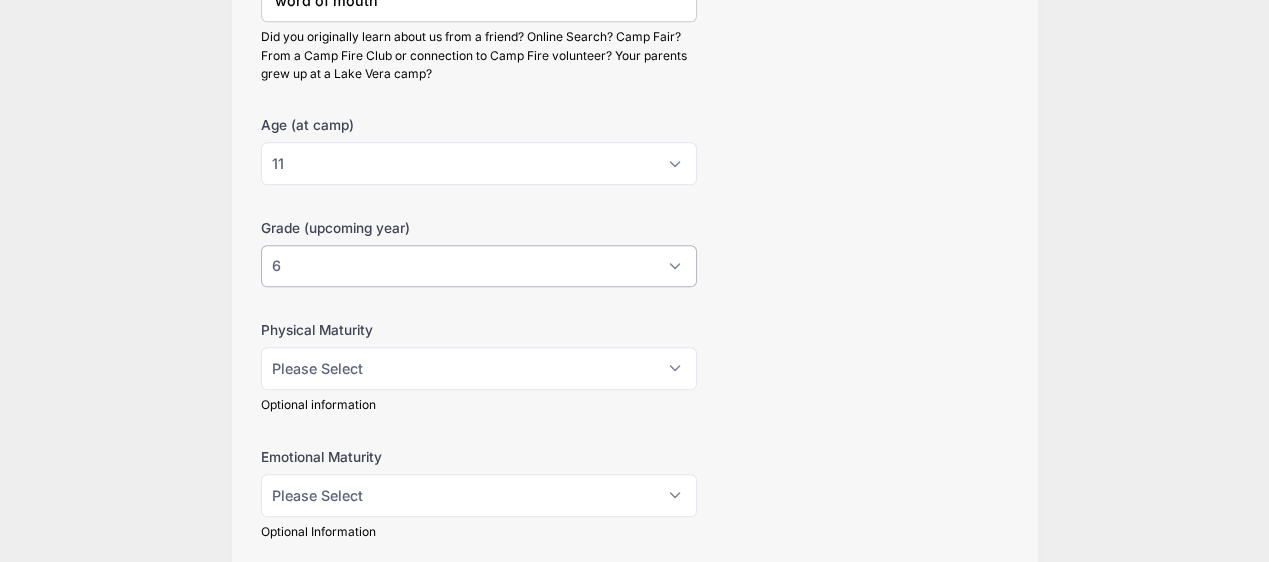 scroll, scrollTop: 2000, scrollLeft: 0, axis: vertical 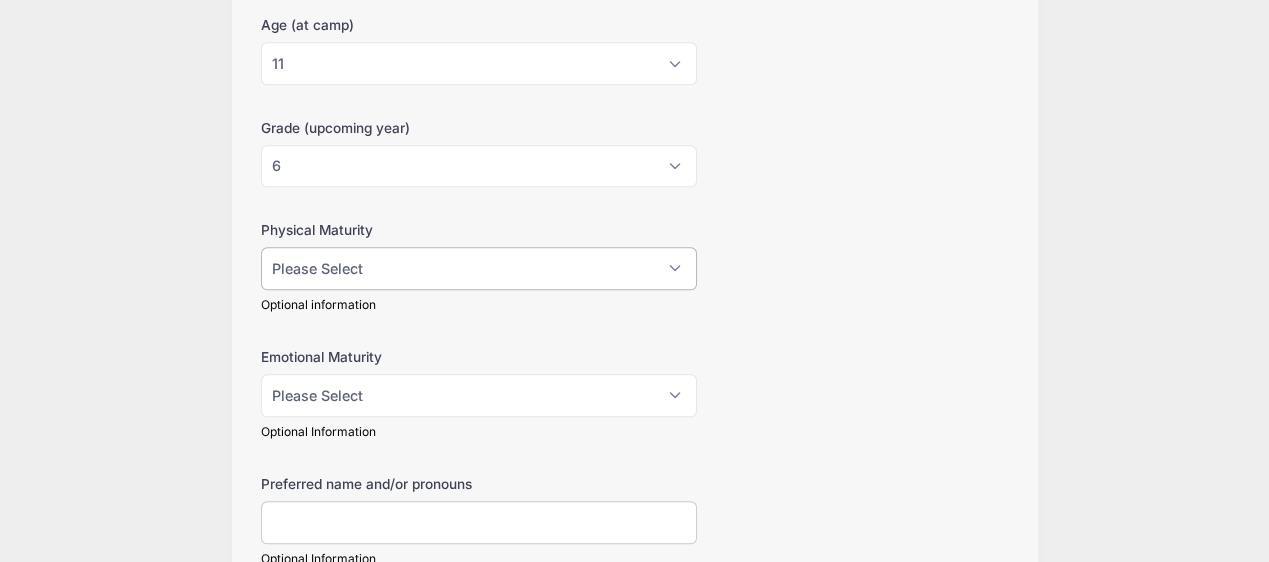 click on "Please Select Typical of age
More Mature
Less Mature" at bounding box center (479, 268) 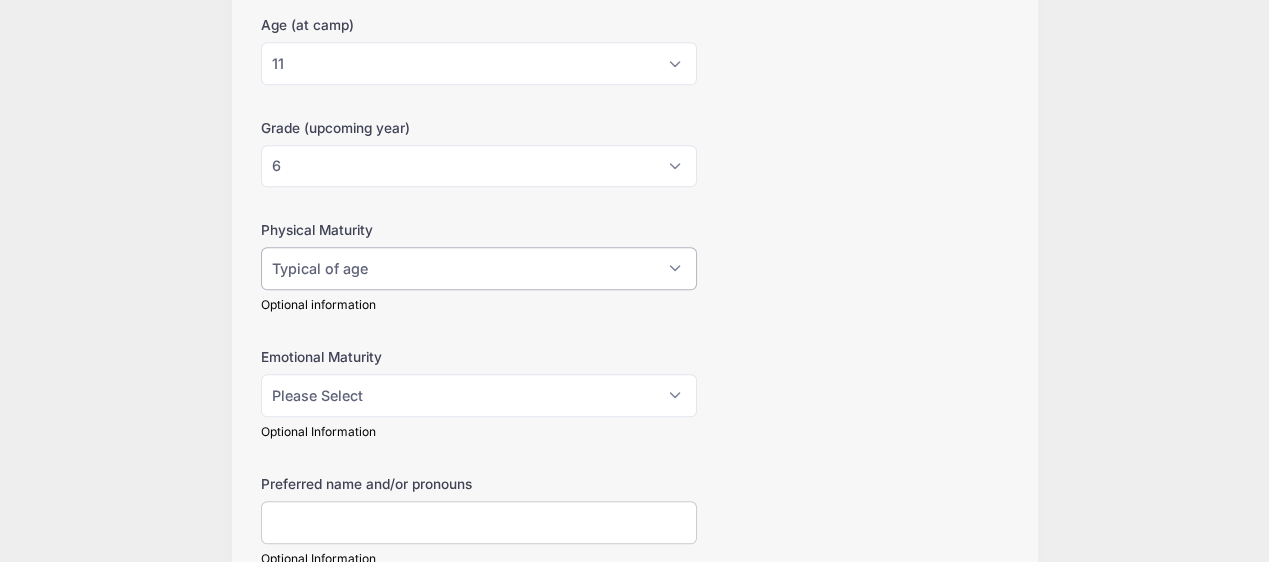 click on "Please Select Typical of age
More Mature
Less Mature" at bounding box center (479, 268) 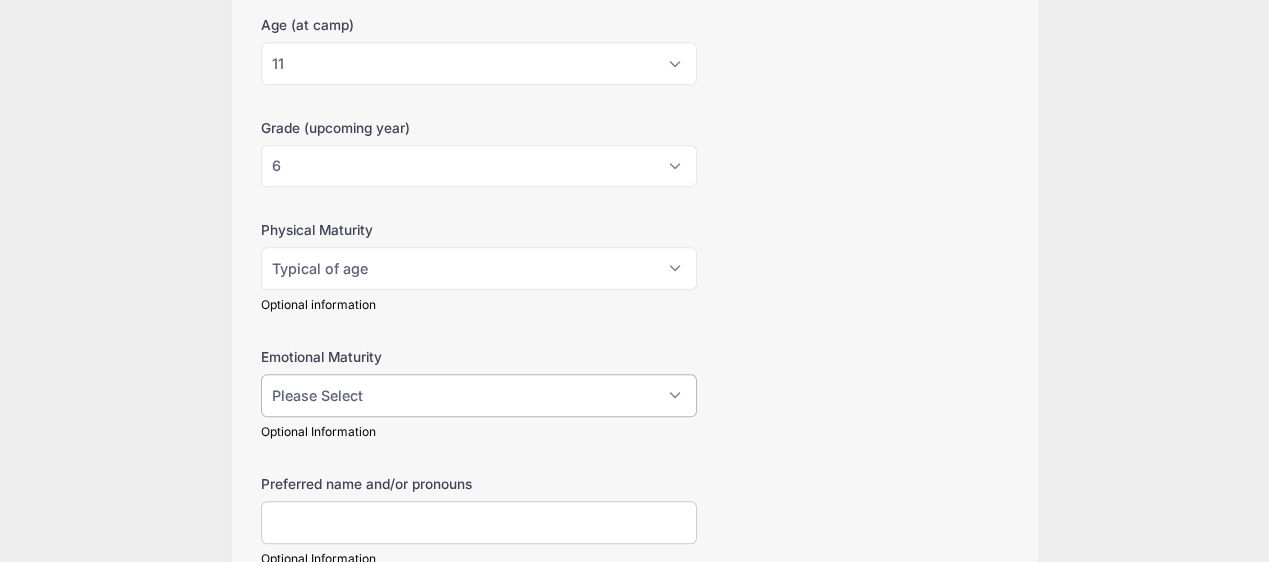 click on "Please Select Typical of age
More Mature
Less Mature" at bounding box center (479, 395) 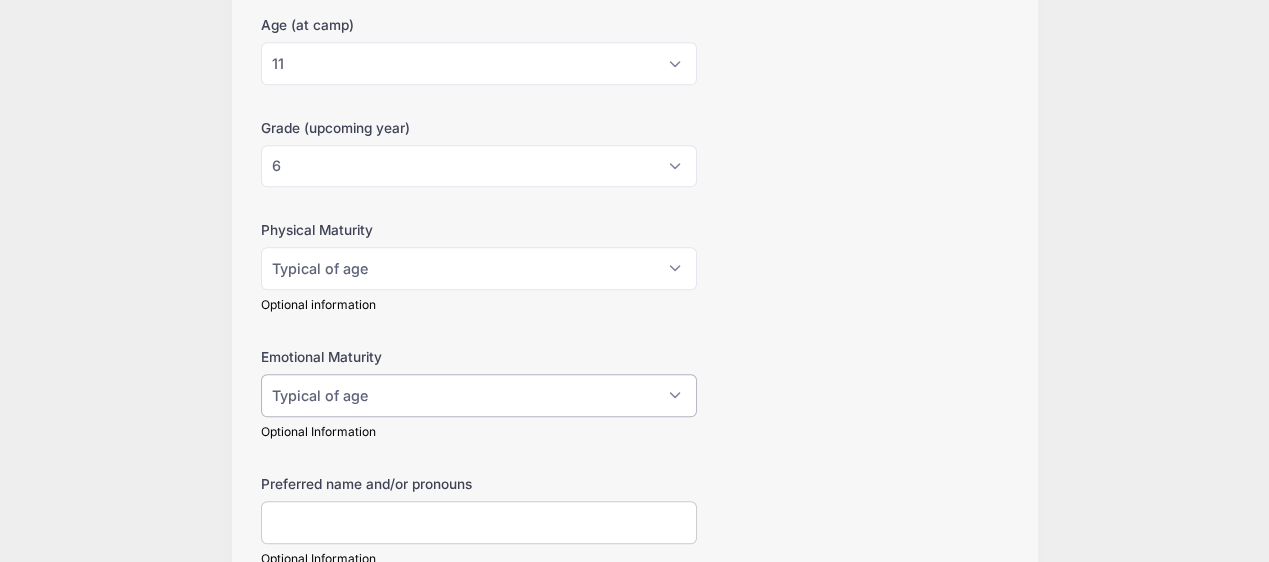 click on "Please Select Typical of age
More Mature
Less Mature" at bounding box center (479, 395) 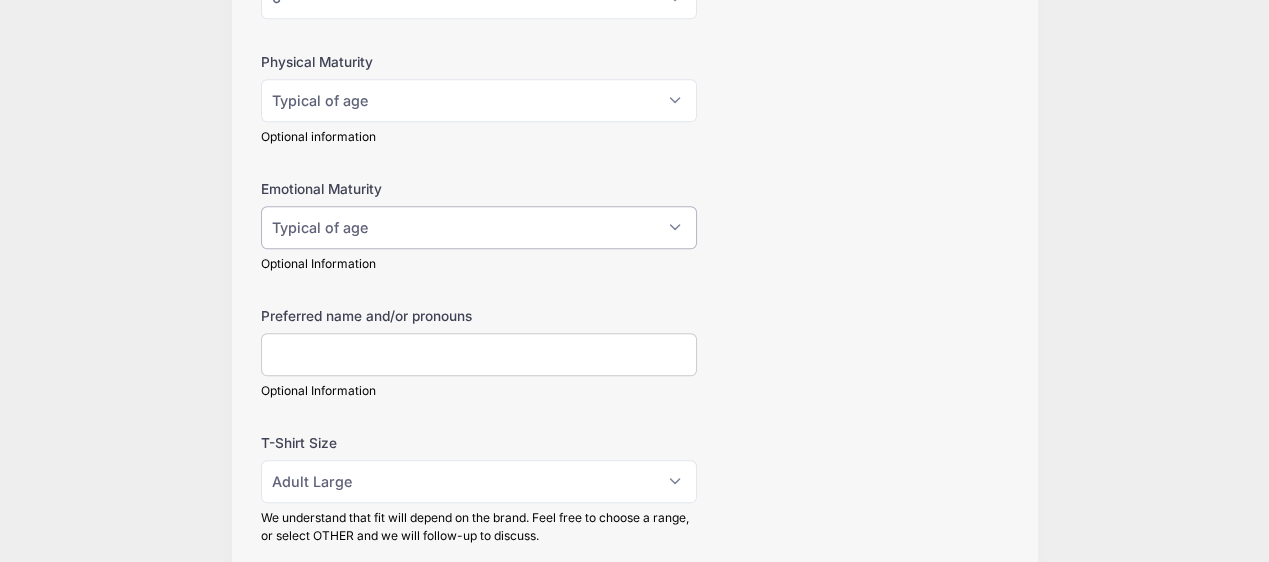 scroll, scrollTop: 2199, scrollLeft: 0, axis: vertical 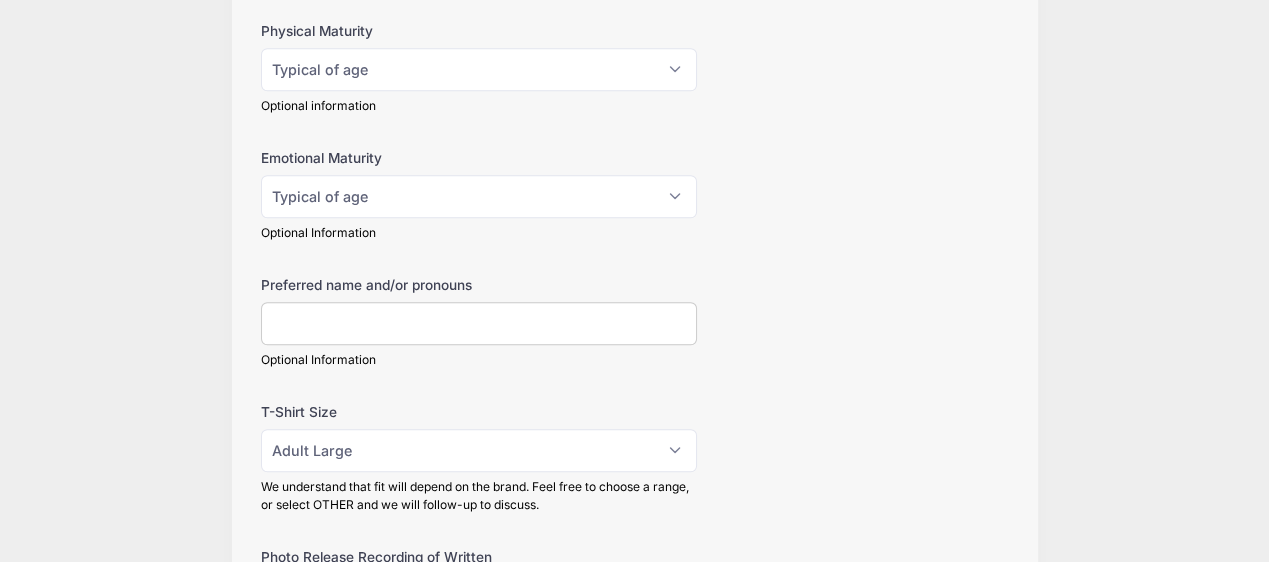 click on "Preferred name and/or pronouns" at bounding box center [479, 323] 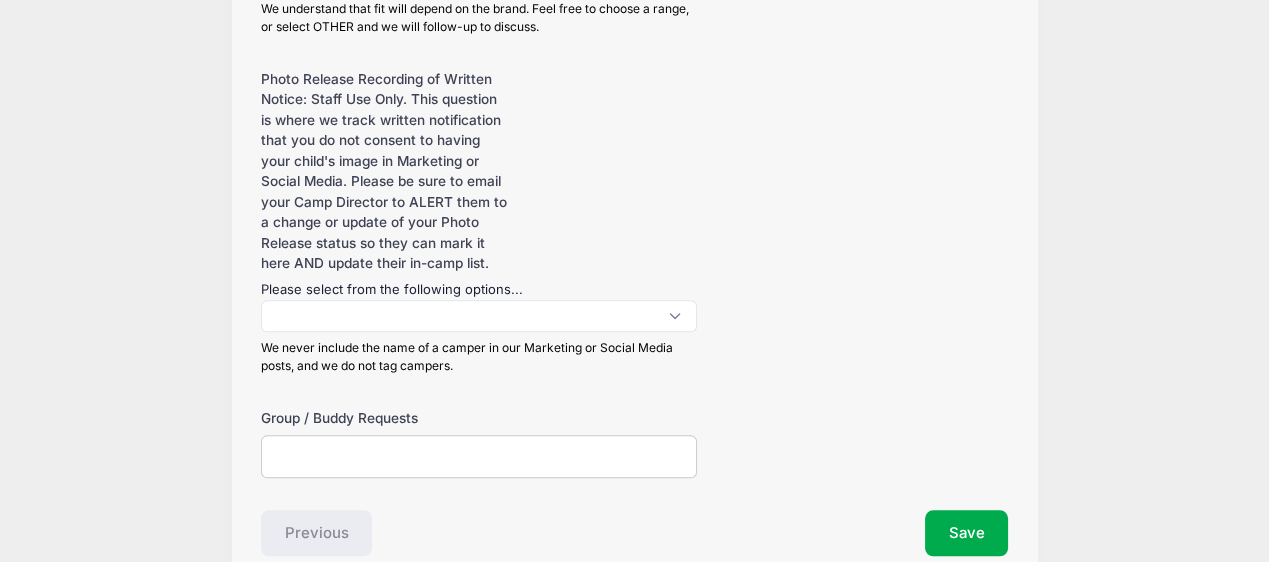 scroll, scrollTop: 2766, scrollLeft: 0, axis: vertical 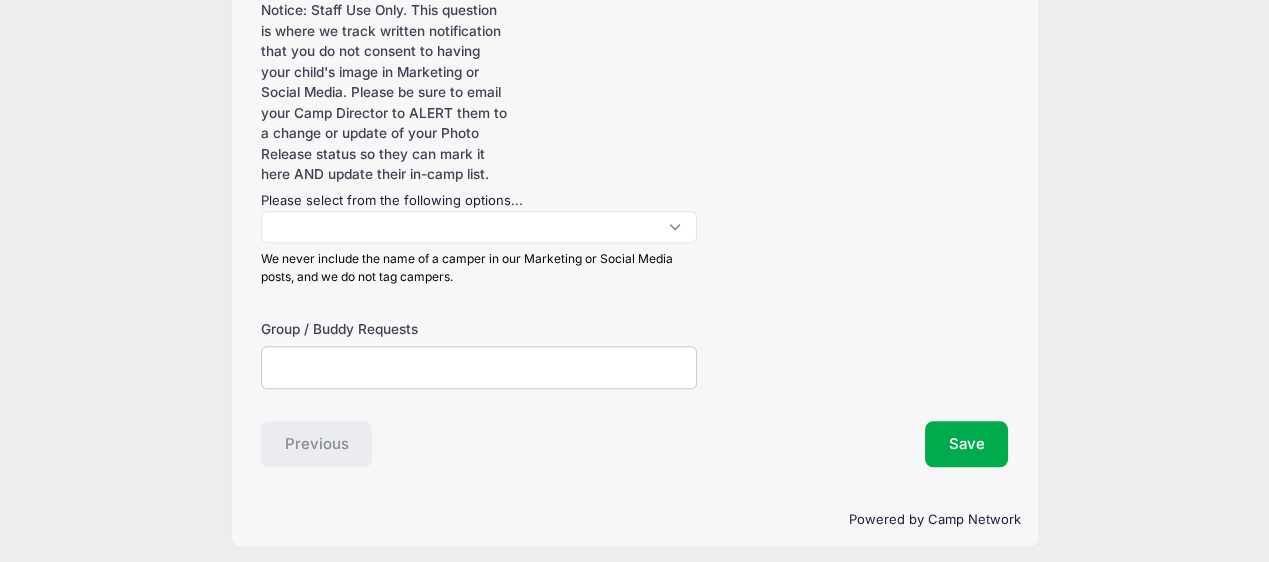 click on "Group / Buddy Requests" at bounding box center (479, 367) 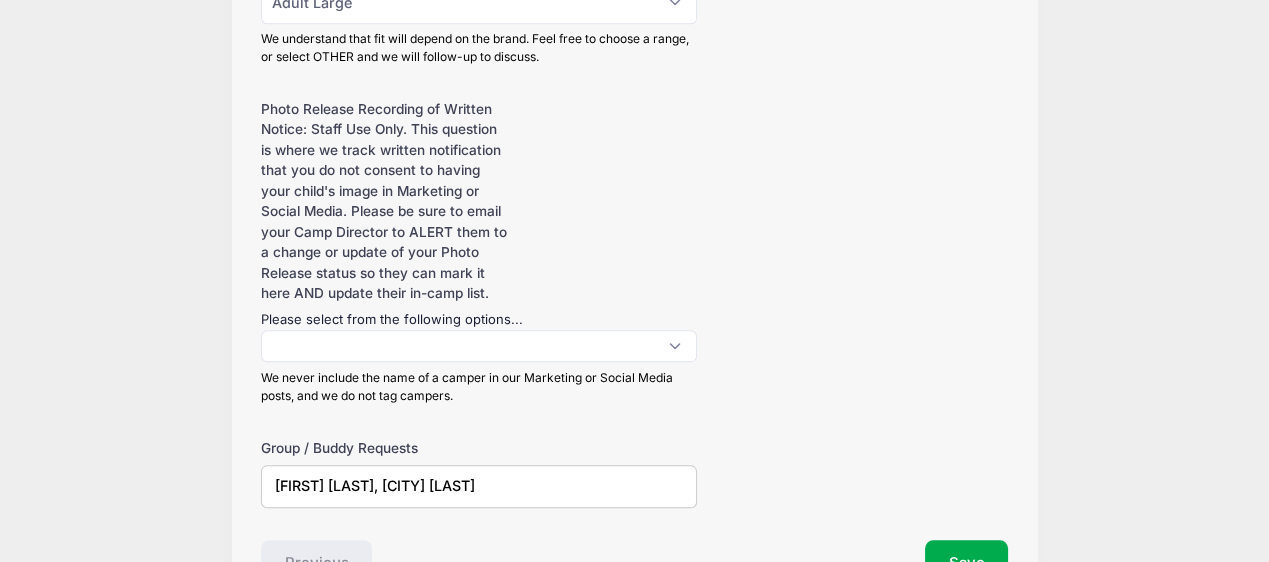 scroll, scrollTop: 2766, scrollLeft: 0, axis: vertical 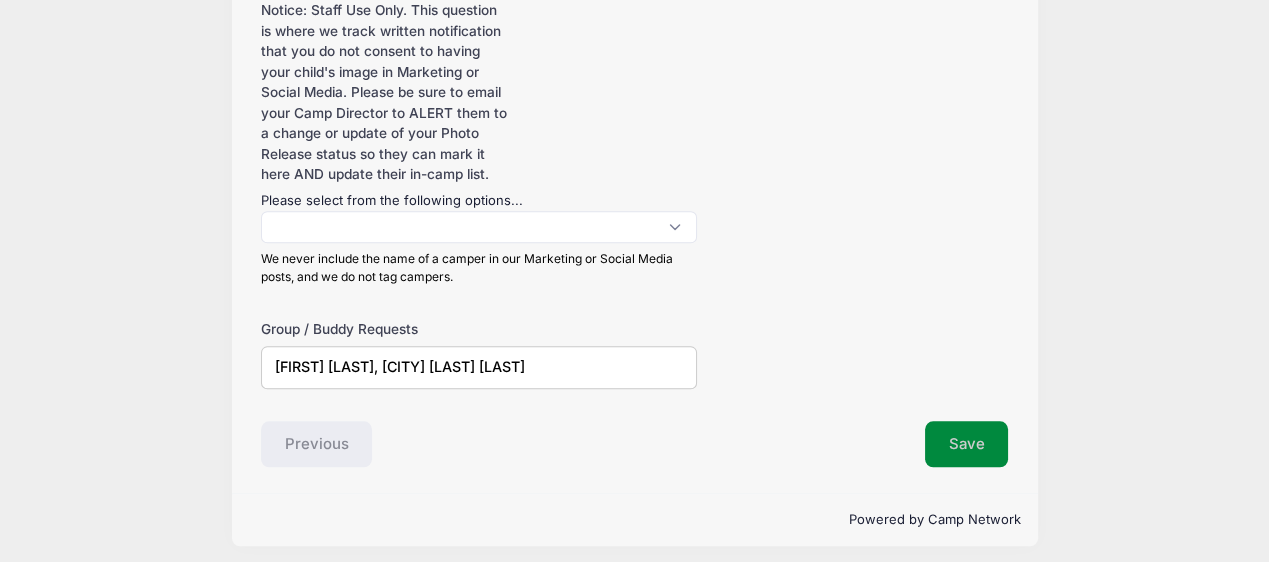 type on "[FIRST] [LAST], [FIRST] [LAST], [FIRST] [LAST]" 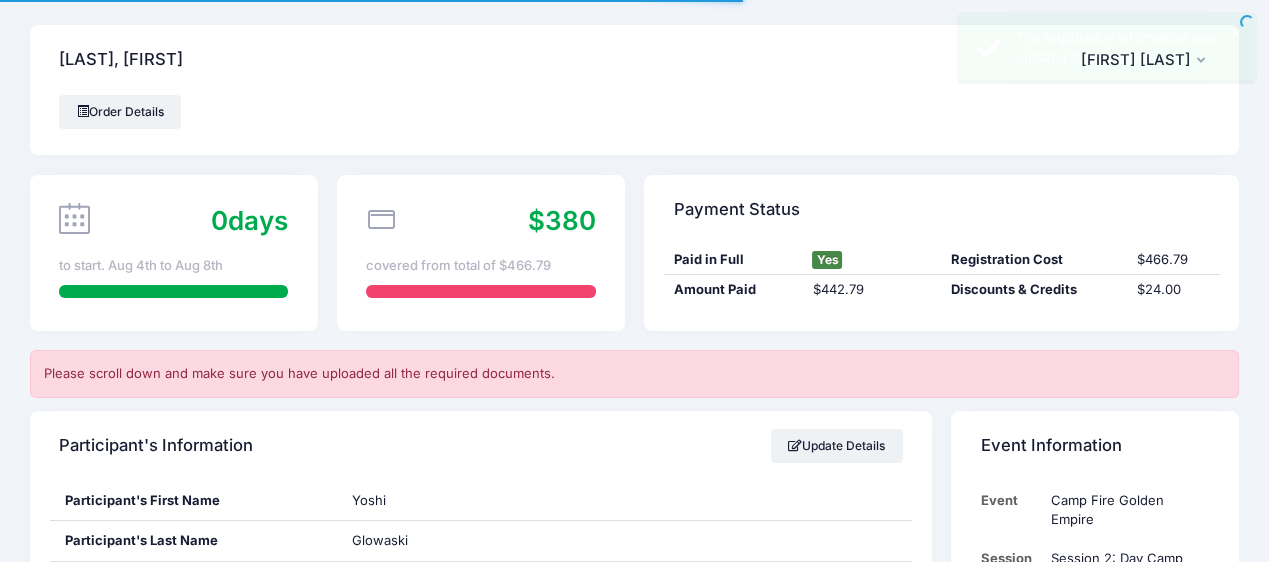 scroll, scrollTop: 299, scrollLeft: 0, axis: vertical 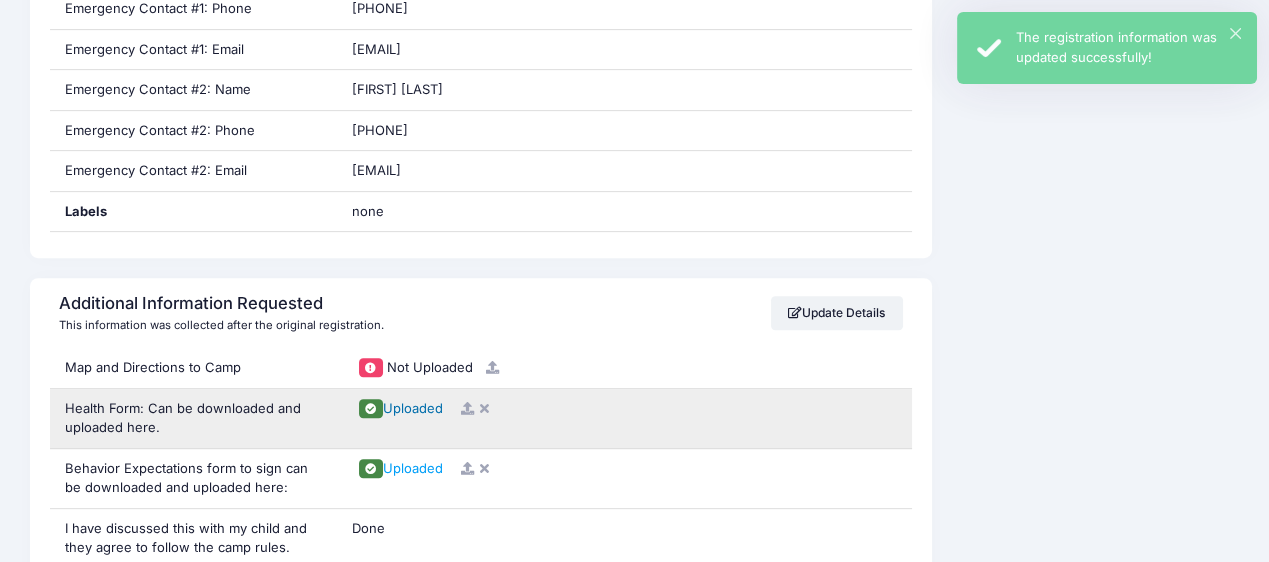 click on "Uploaded" at bounding box center (413, 408) 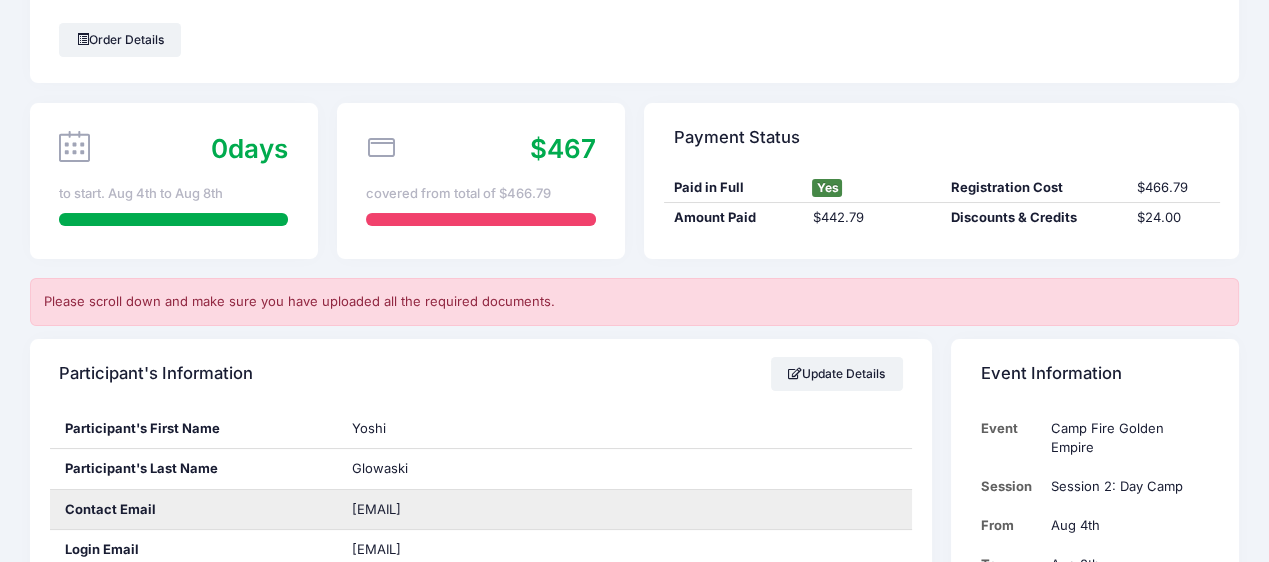 scroll, scrollTop: 0, scrollLeft: 0, axis: both 